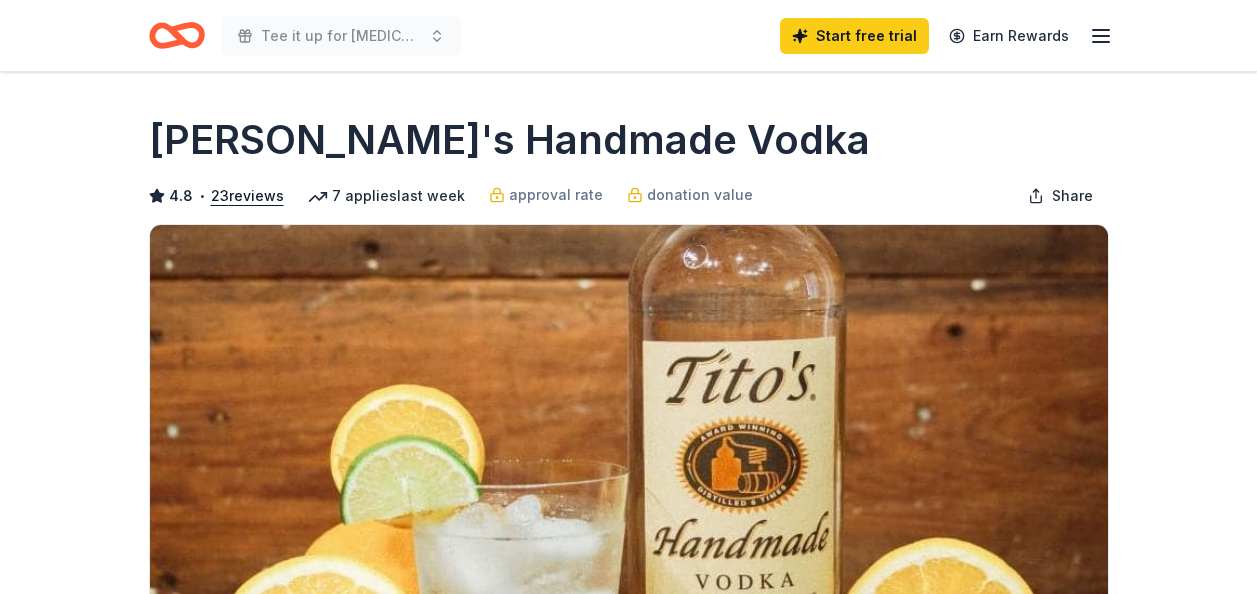 scroll, scrollTop: 0, scrollLeft: 0, axis: both 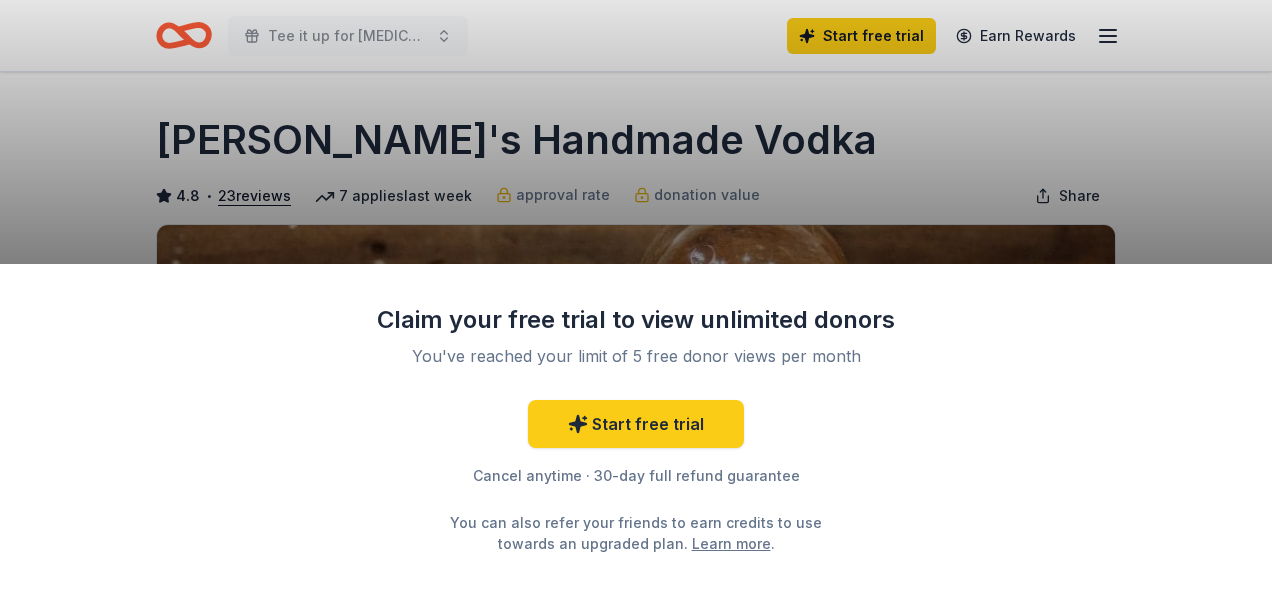 click on "Claim your free trial to view unlimited donors You've reached your limit of 5 free donor views per month Start free  trial Cancel anytime · 30-day full refund guarantee You can also refer your friends to earn credits to use towards an upgraded plan.   Learn more ." at bounding box center (636, 297) 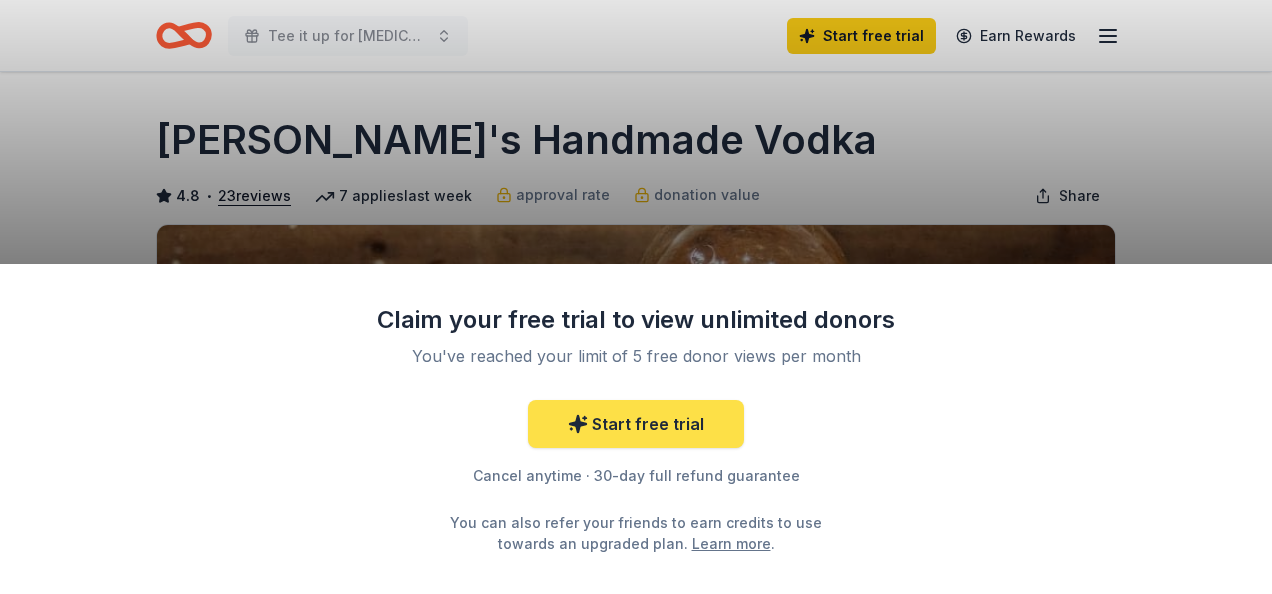 click on "Start free  trial" at bounding box center [636, 424] 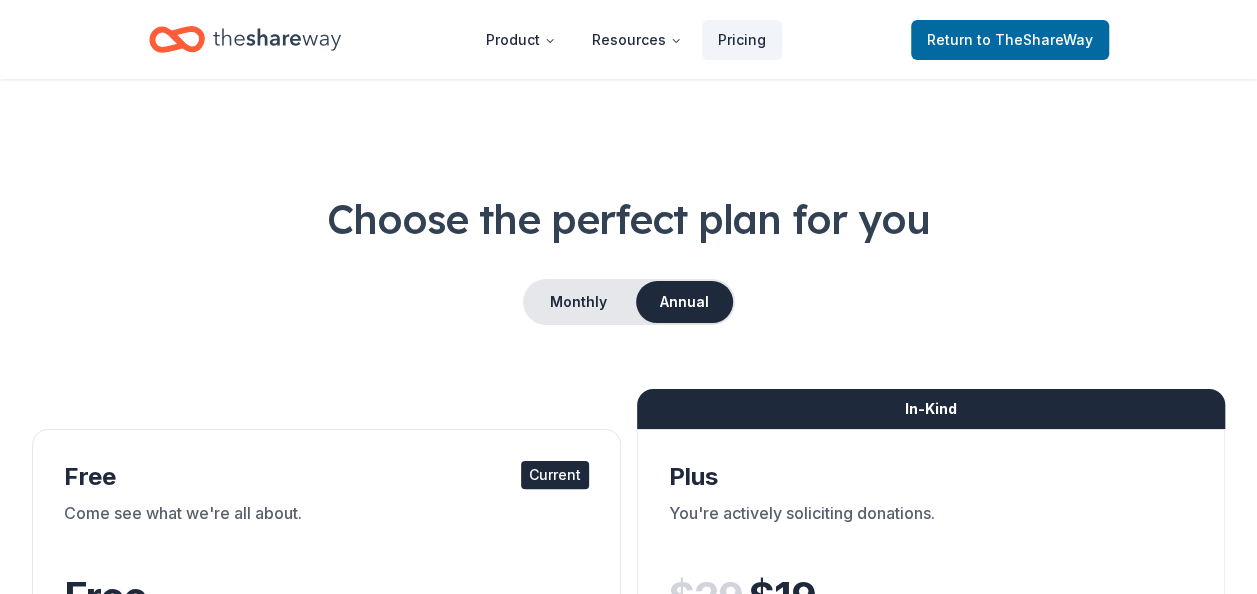 click on "In-Kind Plus You're actively soliciting donations. $ 29 $ 19 per month billed  annually* Everything in Free, and: Unlimited  in-kind profile views Full in-kind directory search 10 new in-kind donors / week Filter by new donors Sort donors in Track Limited copy & paste shortcuts * Saving $120 per year Try for free" at bounding box center (931, 789) 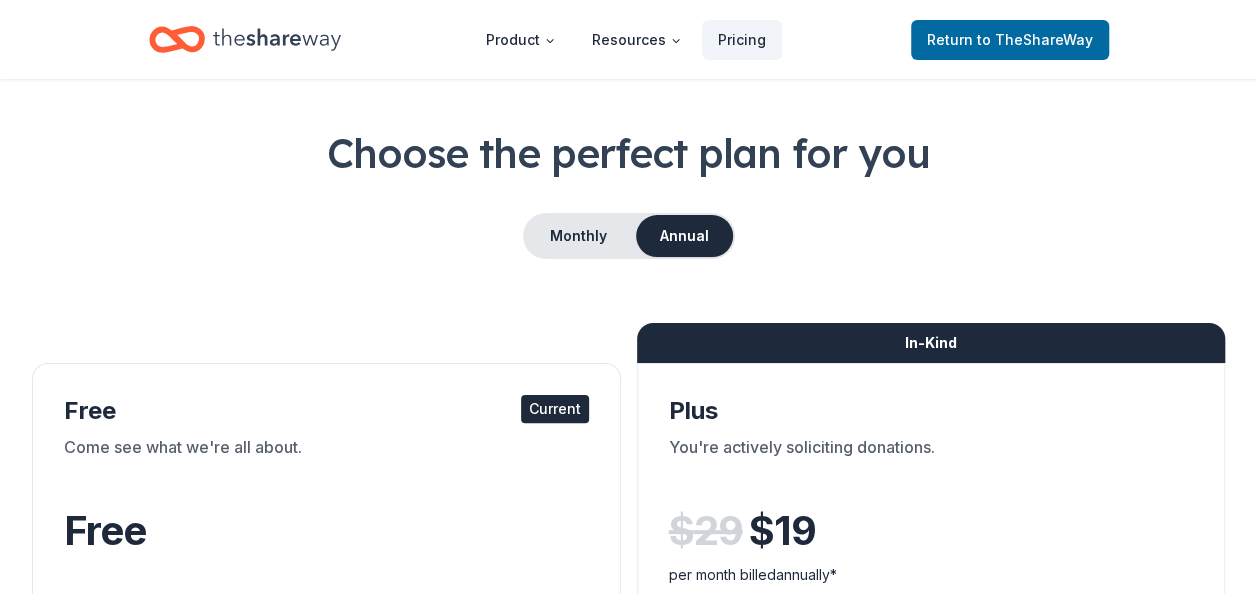 scroll, scrollTop: 87, scrollLeft: 0, axis: vertical 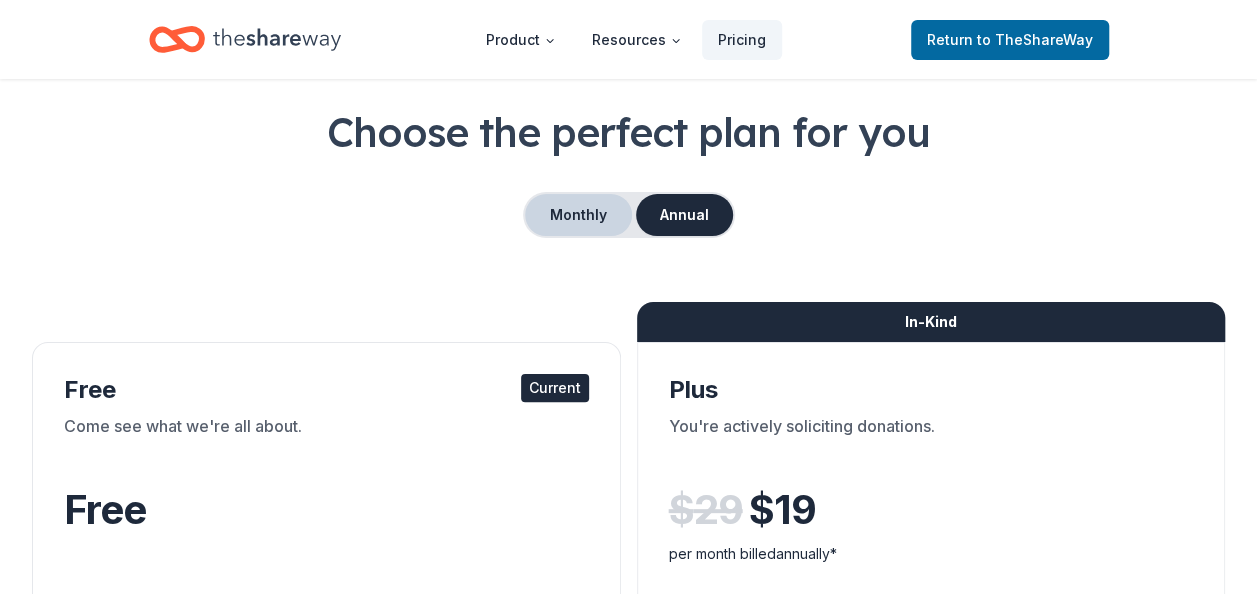 click on "Monthly" at bounding box center [578, 215] 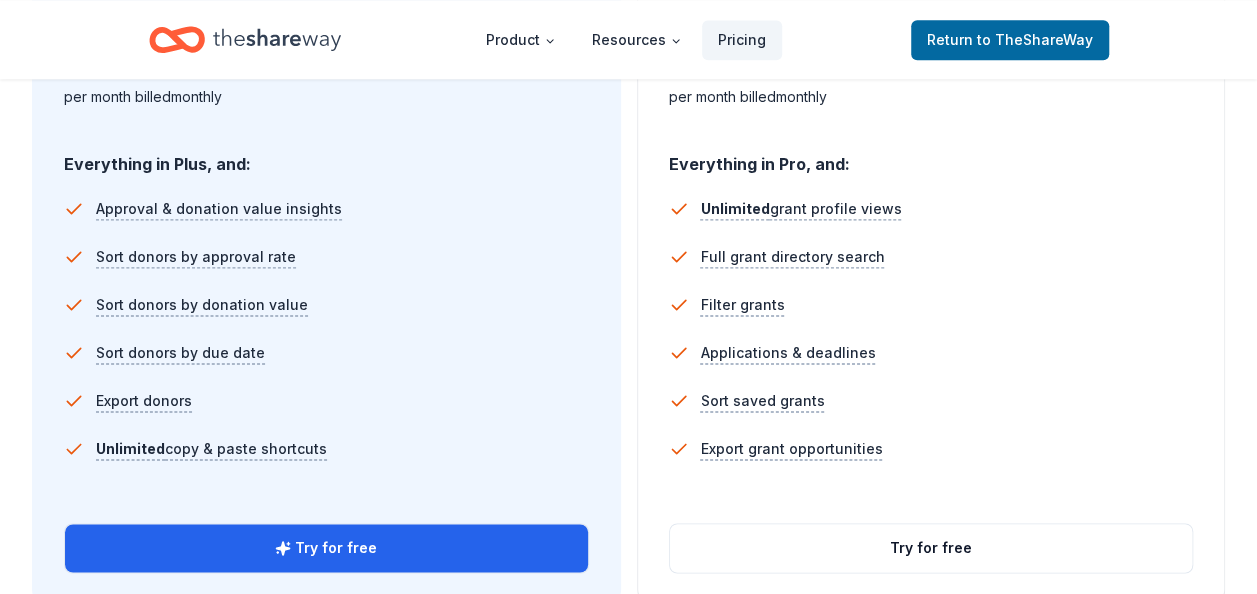scroll, scrollTop: 1353, scrollLeft: 0, axis: vertical 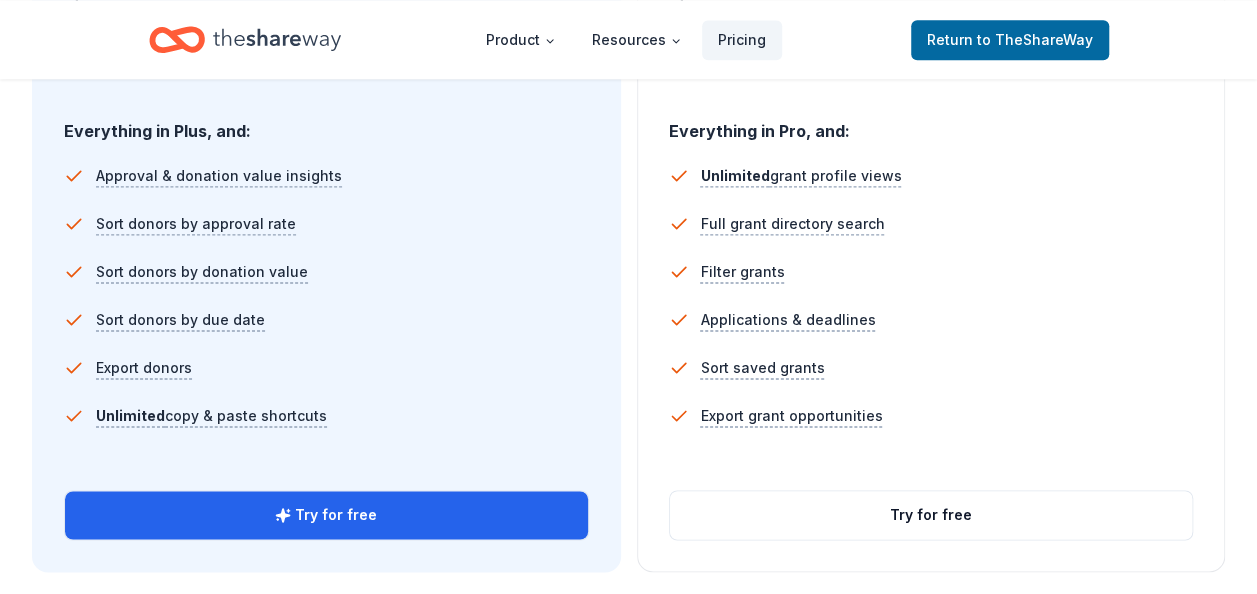 type 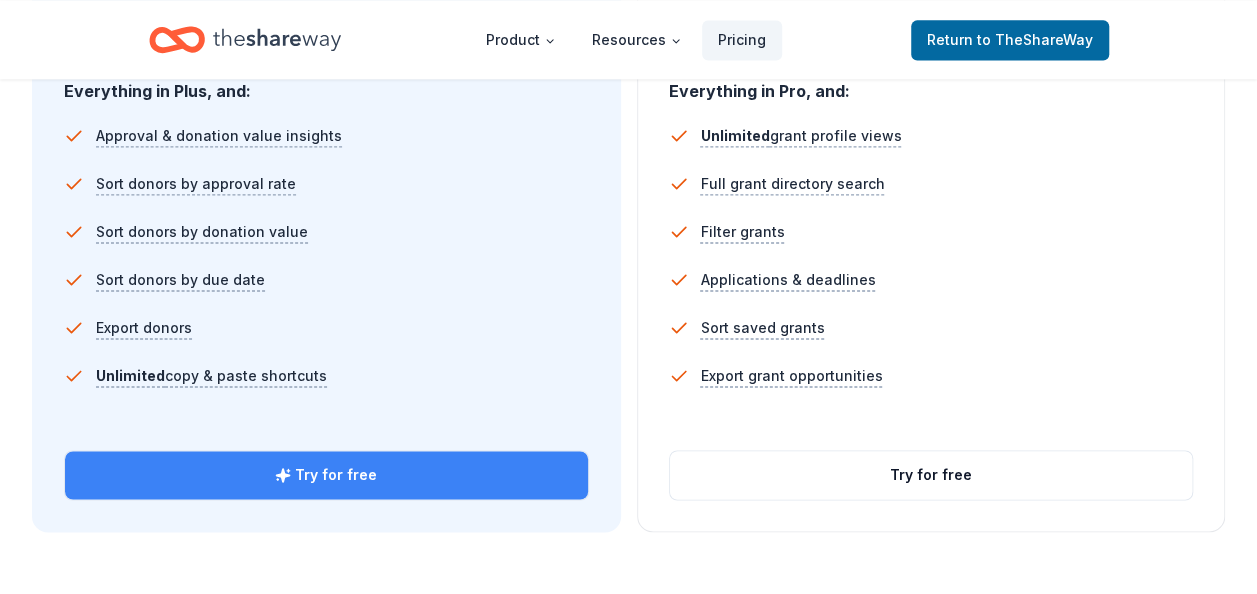 click on "Try for free" at bounding box center (326, 475) 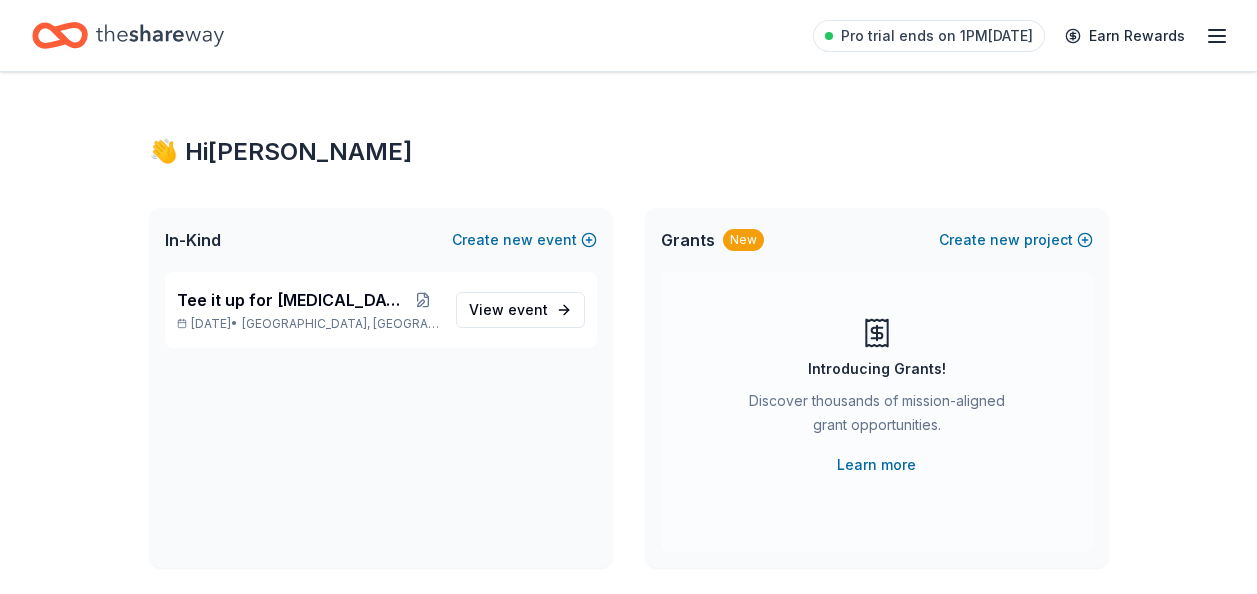 scroll, scrollTop: 0, scrollLeft: 0, axis: both 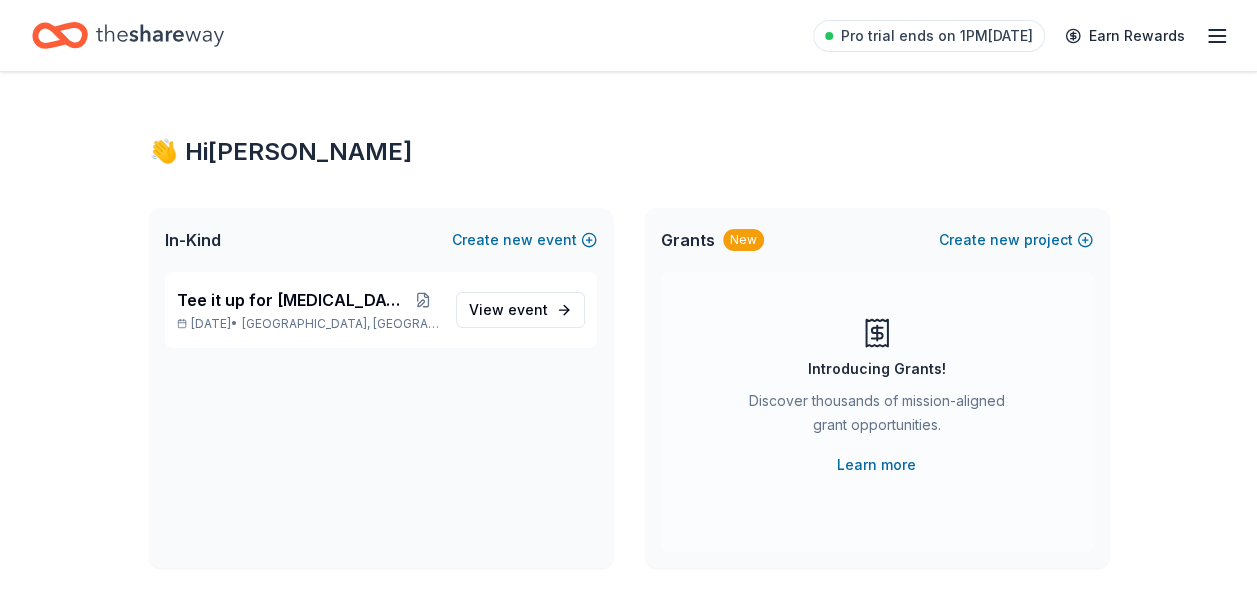 click 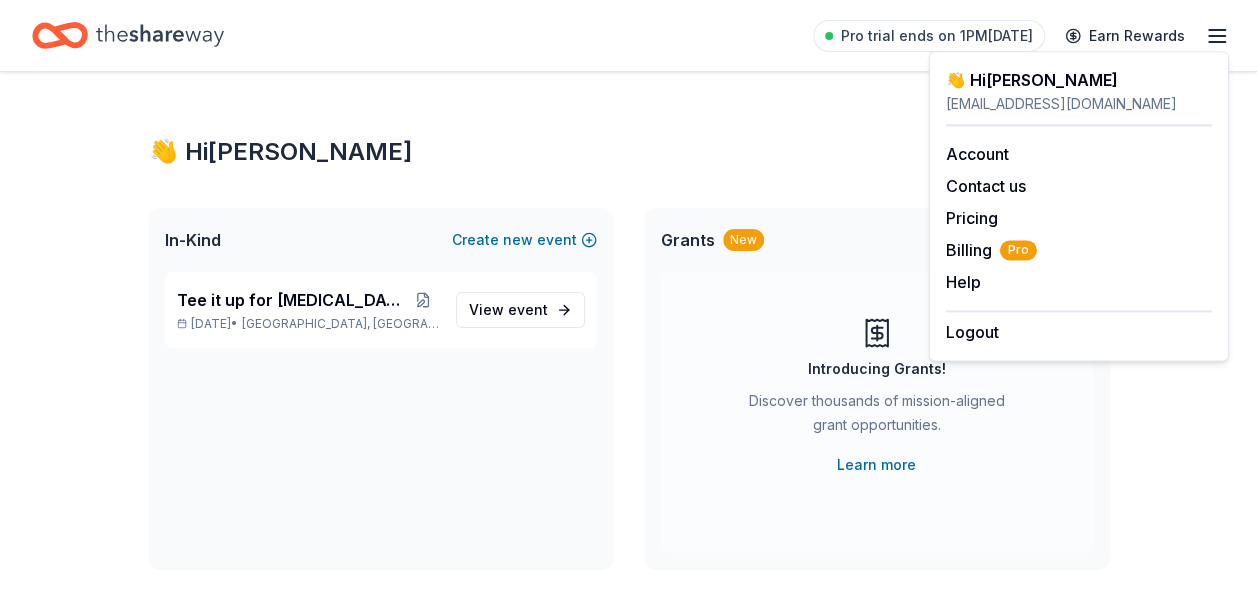 click 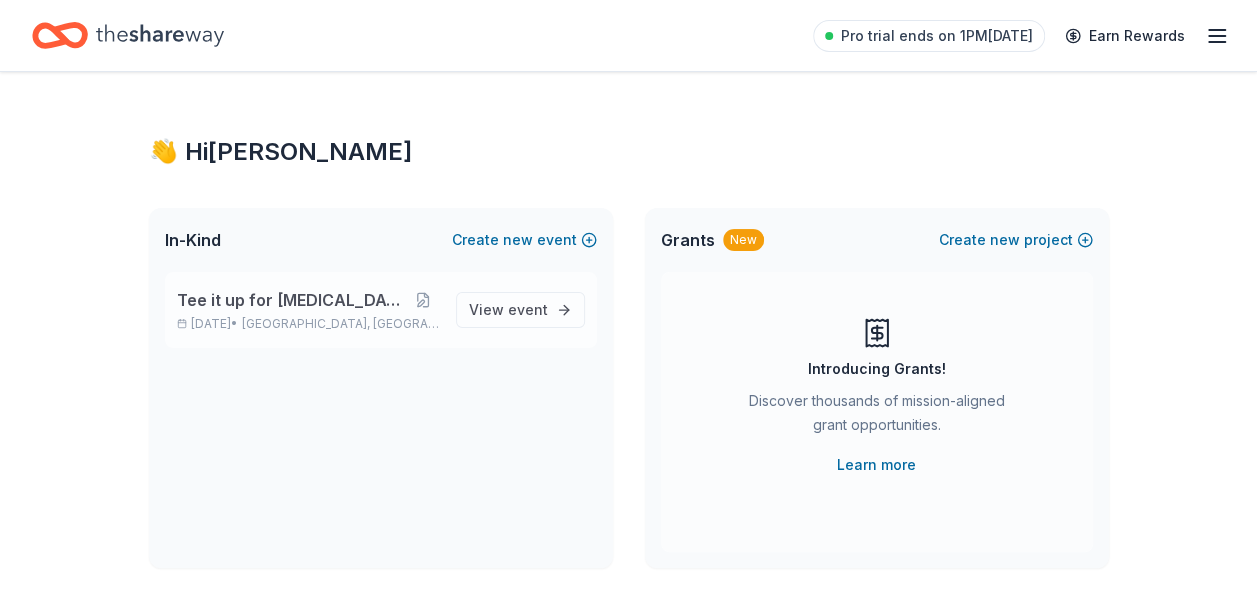 click on "Tee it up for [MEDICAL_DATA] 2025" at bounding box center (292, 300) 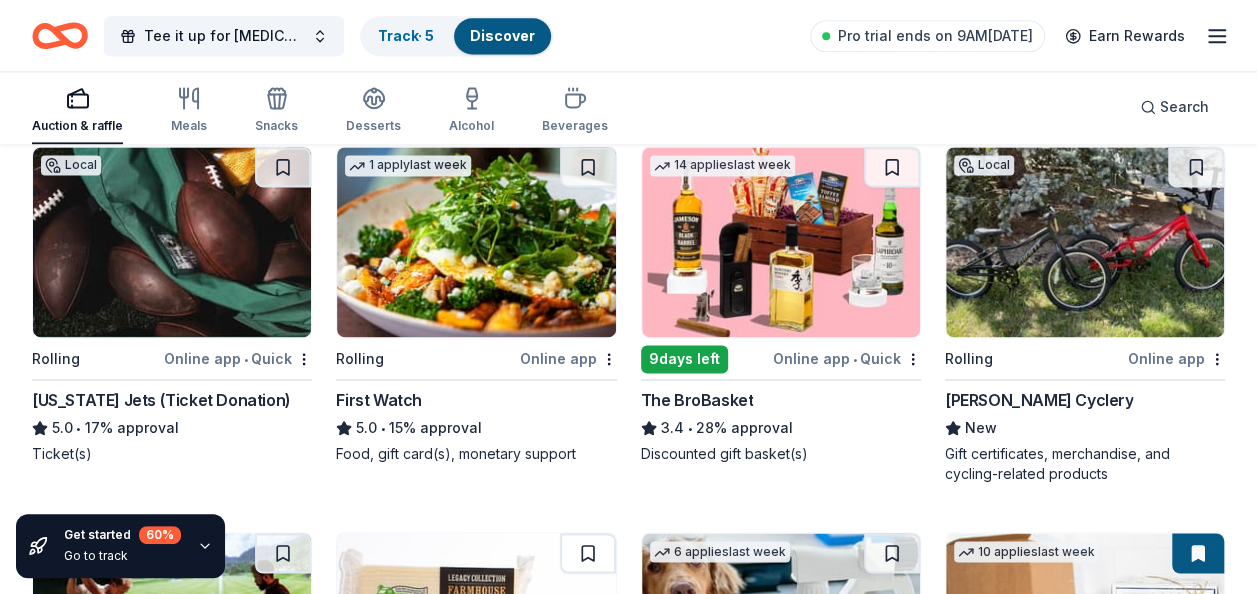 scroll, scrollTop: 1444, scrollLeft: 0, axis: vertical 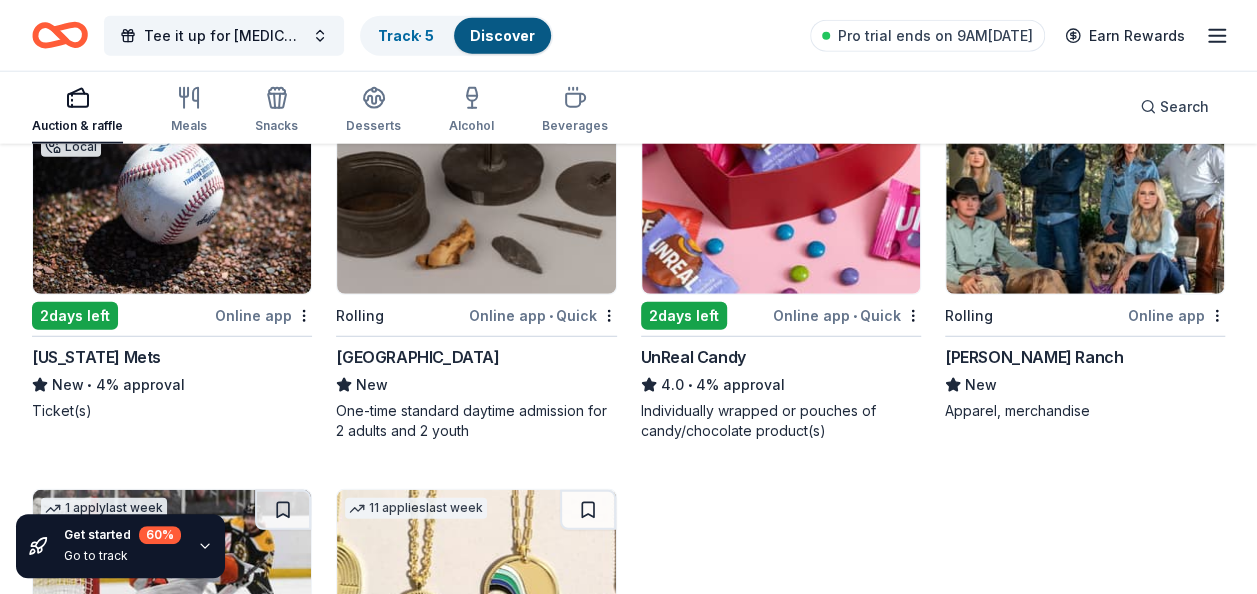 click on "Online app" at bounding box center (263, 315) 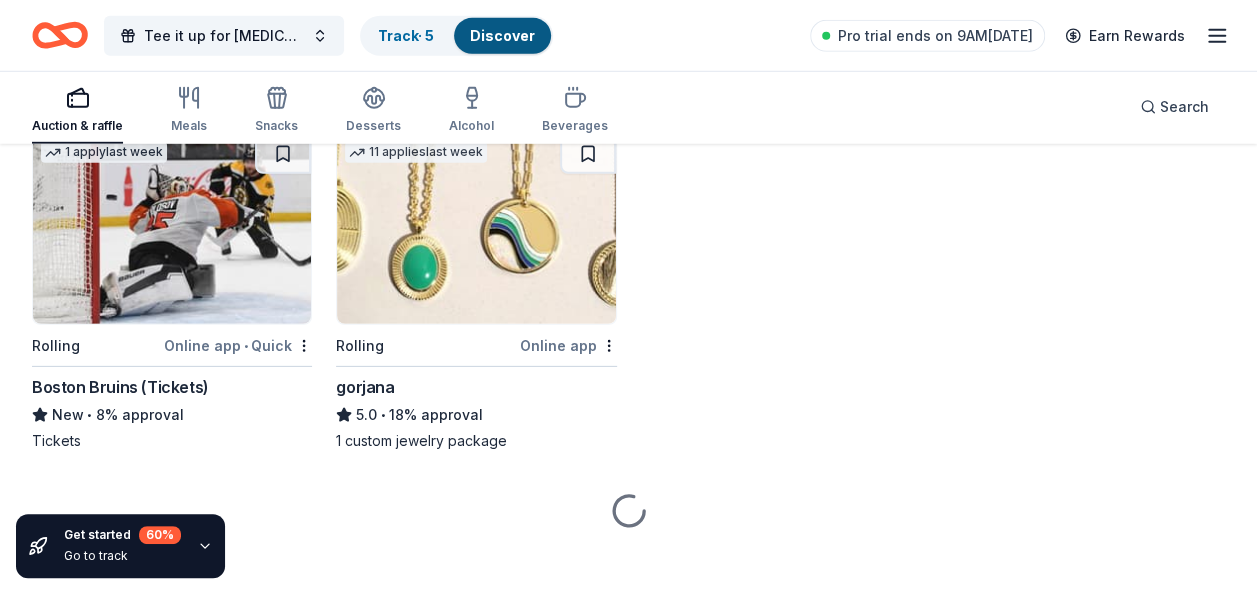 scroll, scrollTop: 2930, scrollLeft: 0, axis: vertical 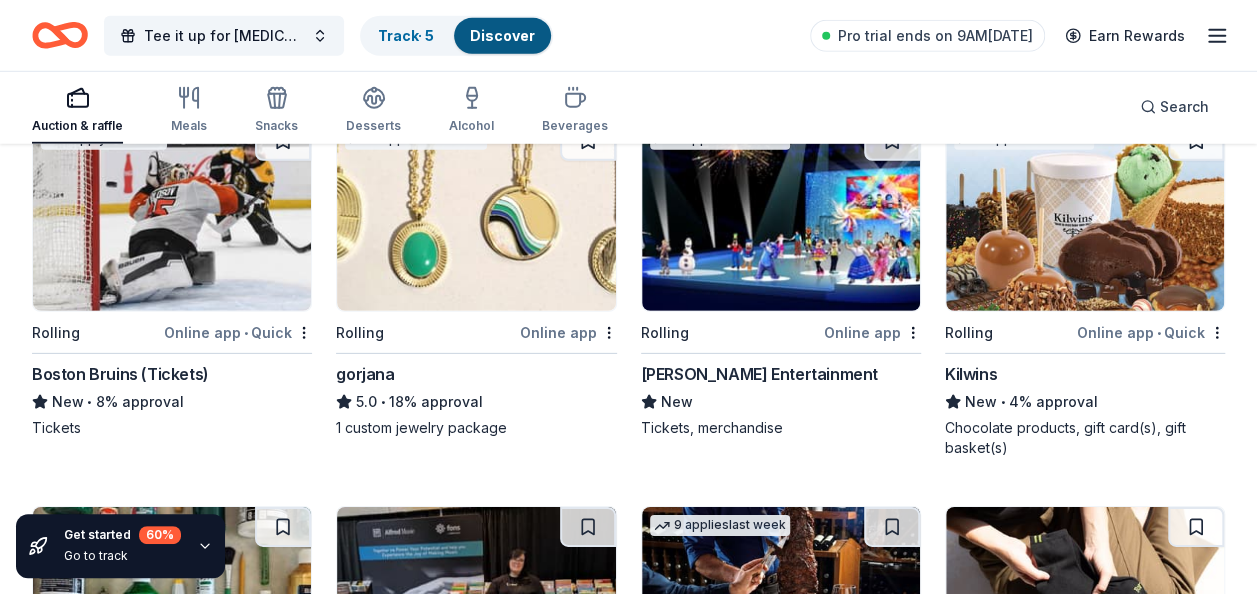 click at bounding box center (476, 216) 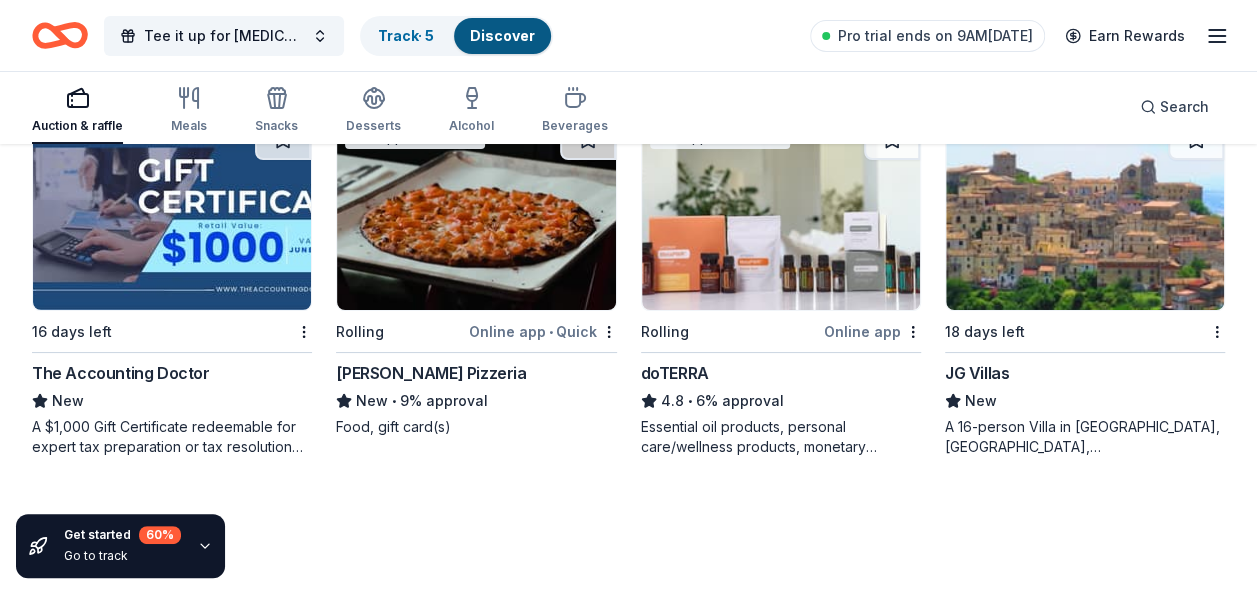 scroll, scrollTop: 3719, scrollLeft: 0, axis: vertical 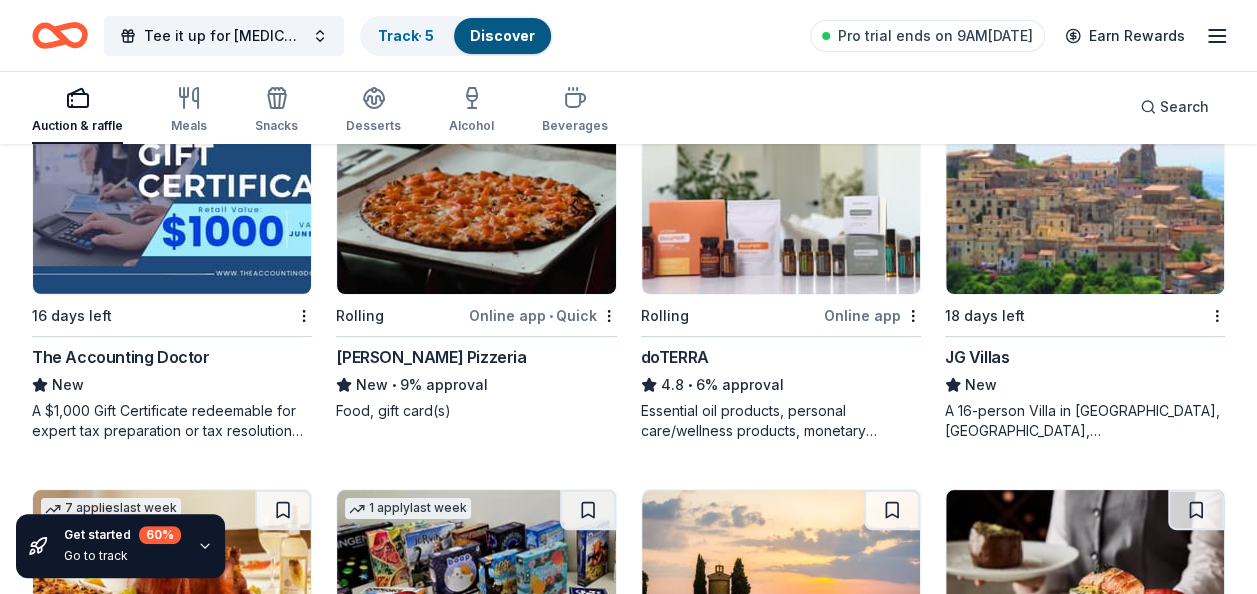 click on "Online app • Quick" at bounding box center [543, 315] 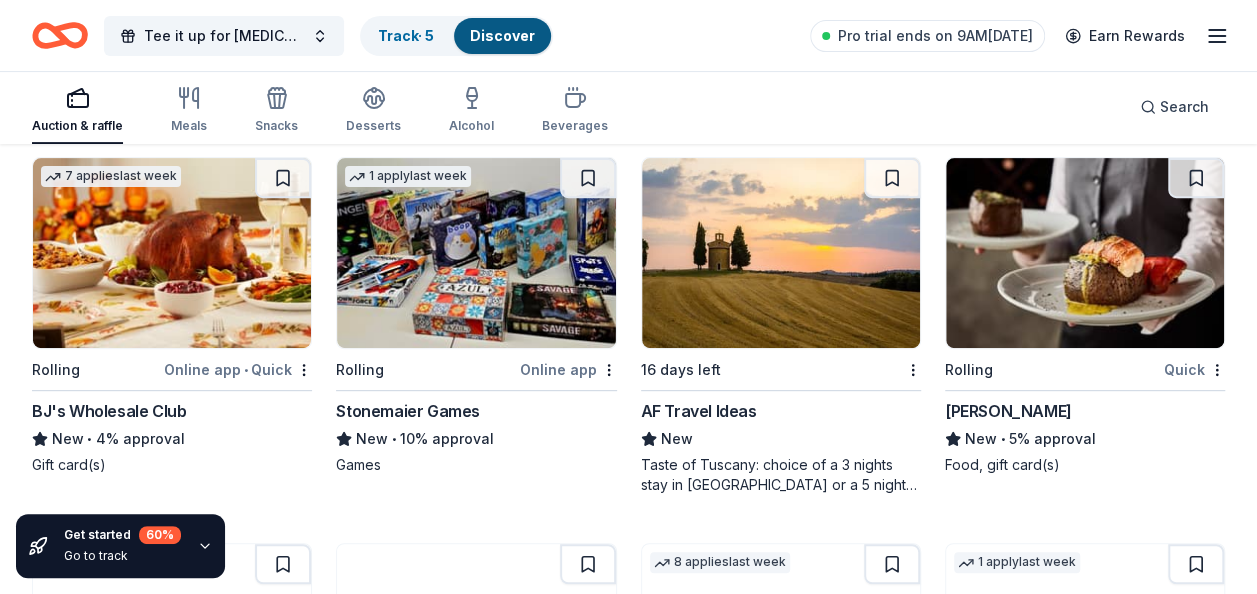 scroll, scrollTop: 4058, scrollLeft: 0, axis: vertical 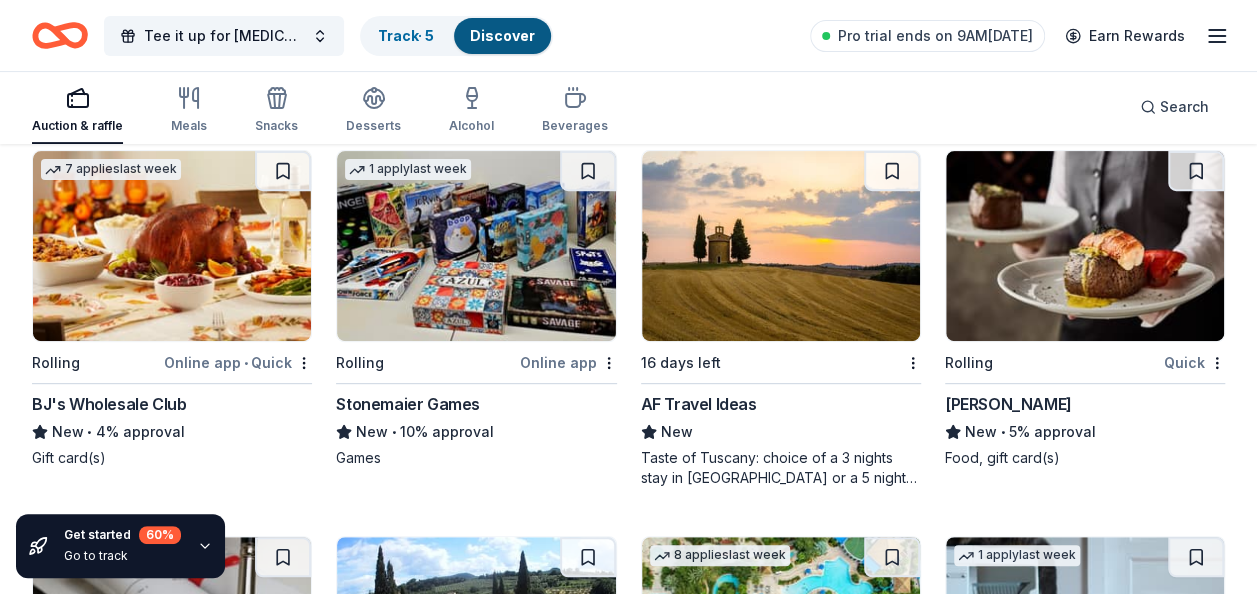click at bounding box center (172, 246) 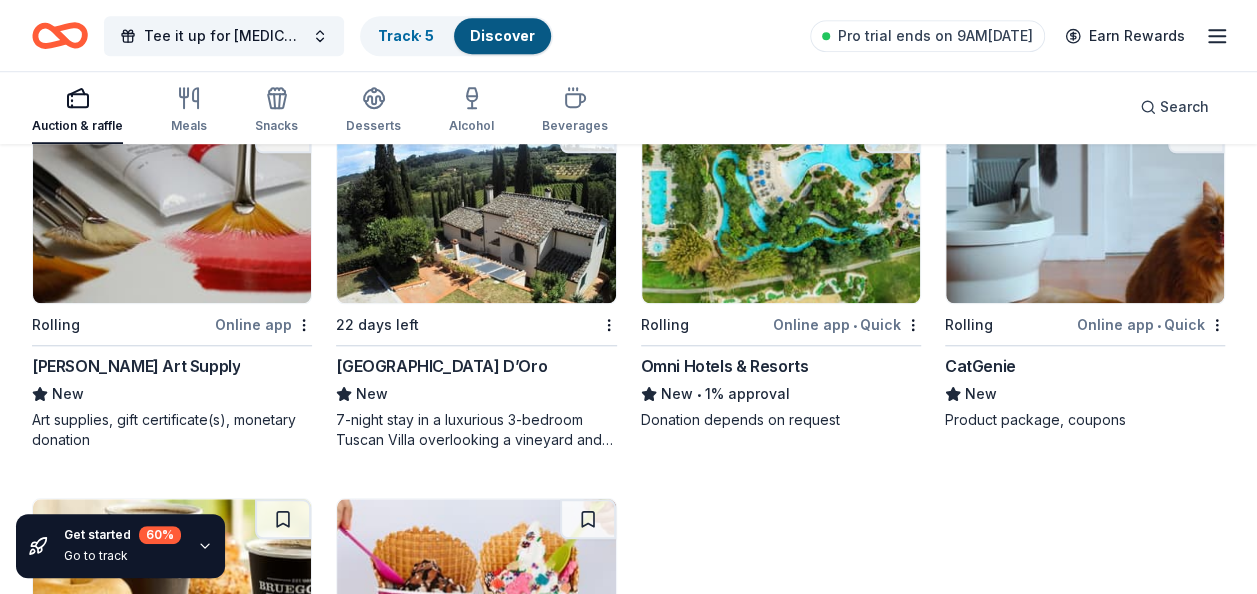 scroll, scrollTop: 4496, scrollLeft: 0, axis: vertical 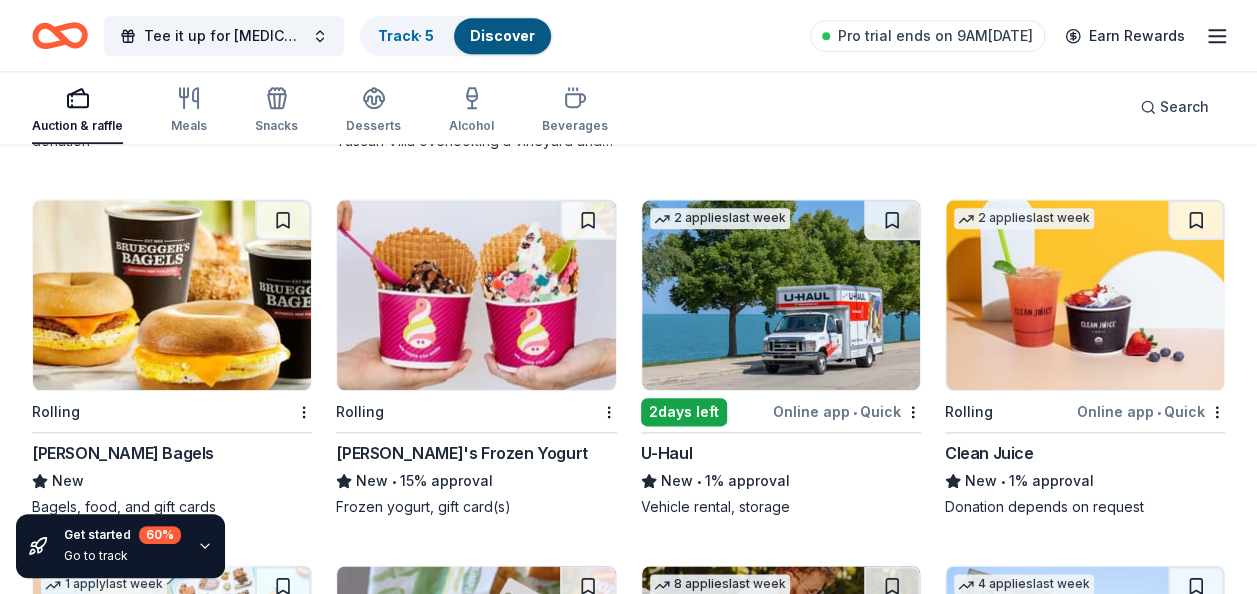 click at bounding box center (172, 295) 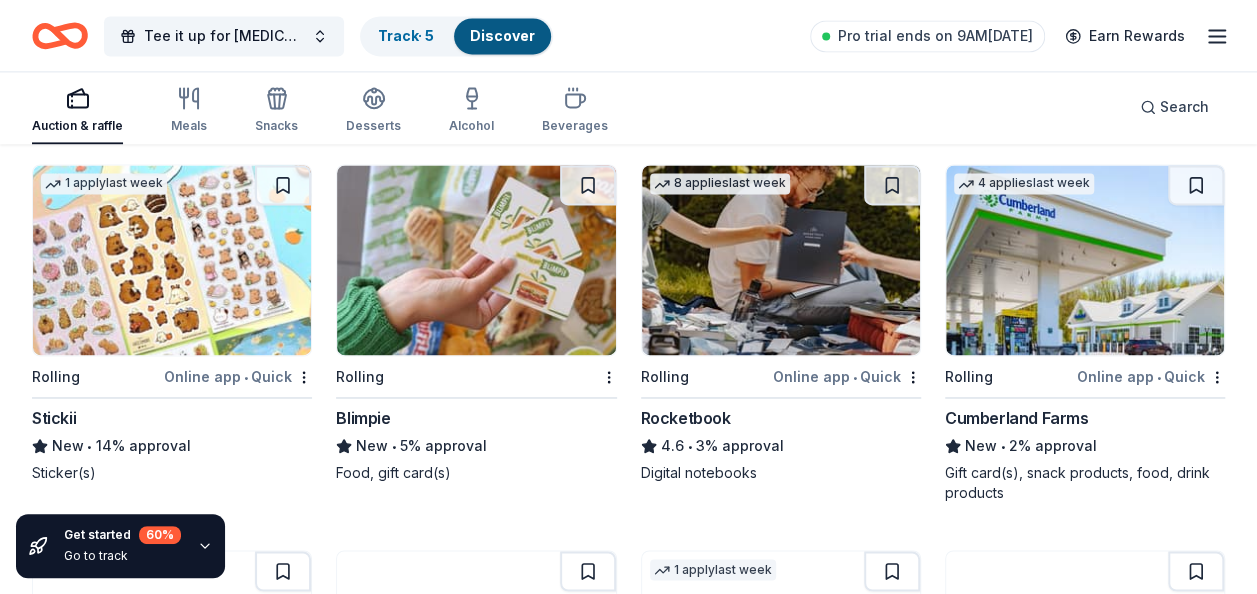 scroll, scrollTop: 5213, scrollLeft: 0, axis: vertical 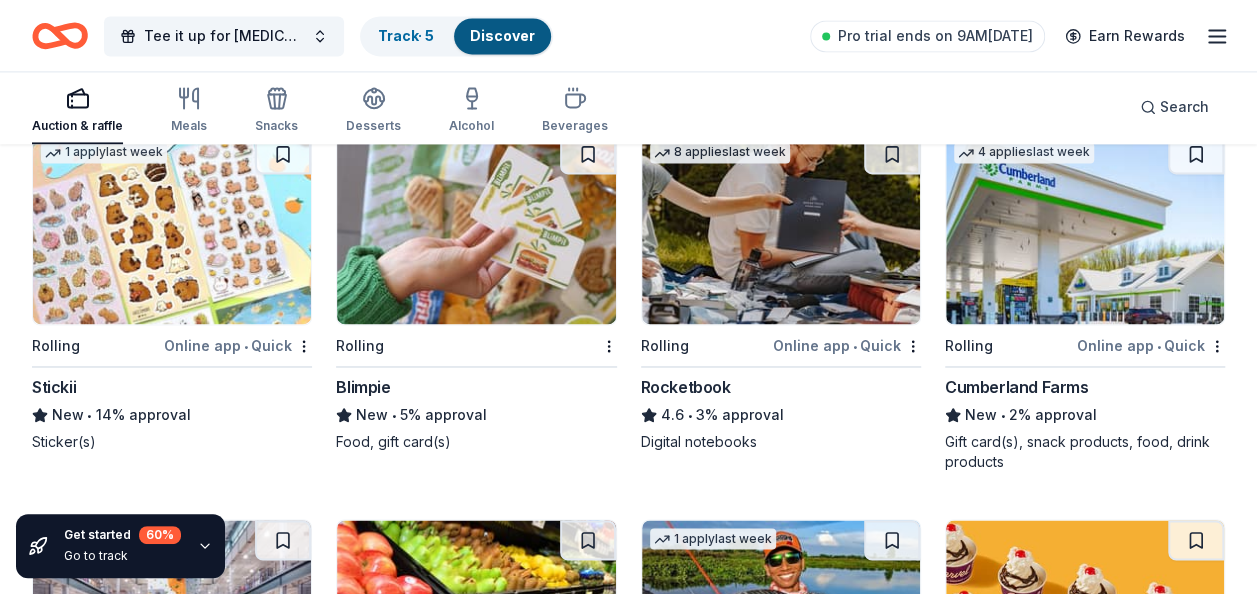 click at bounding box center (1085, 229) 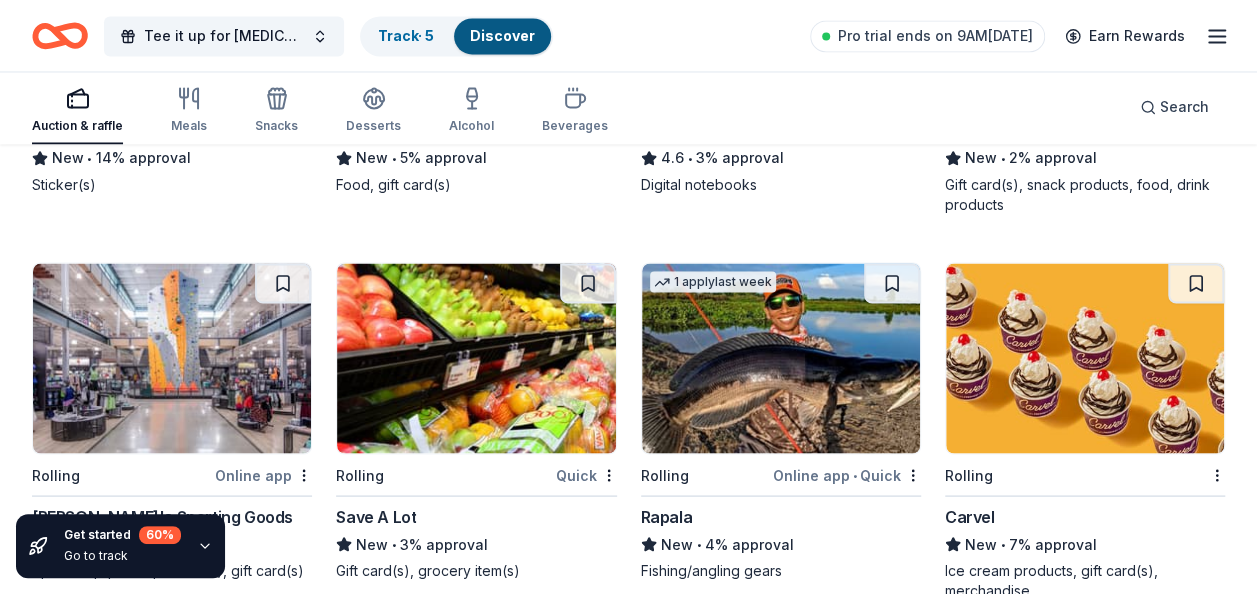 scroll, scrollTop: 5630, scrollLeft: 0, axis: vertical 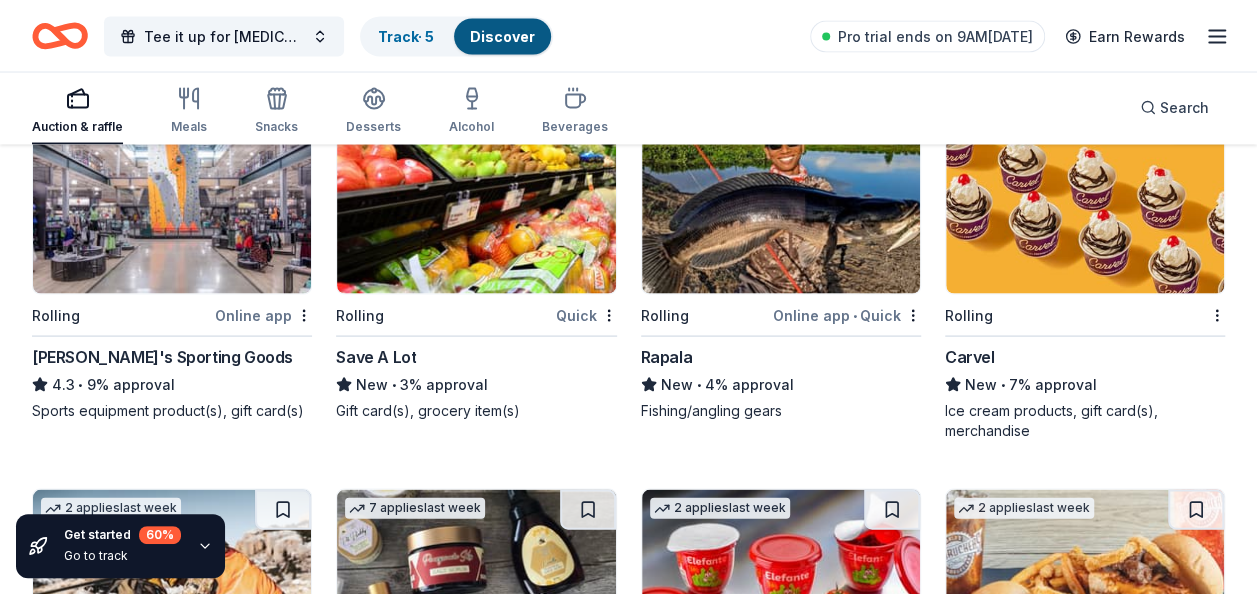 click at bounding box center [172, 198] 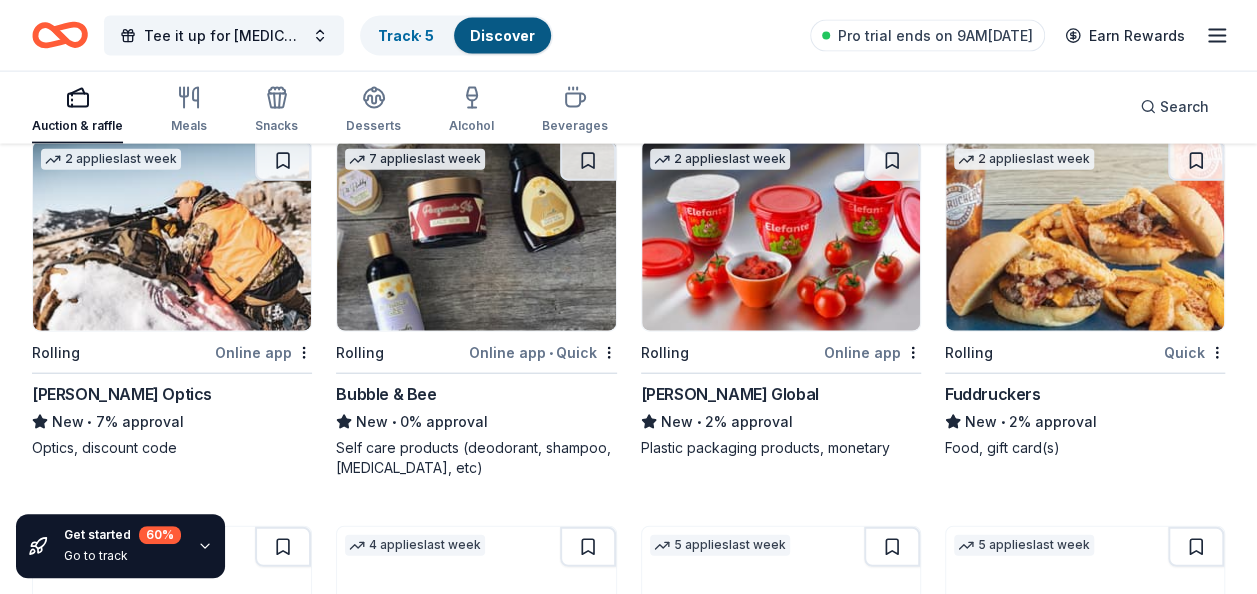 scroll, scrollTop: 5504, scrollLeft: 0, axis: vertical 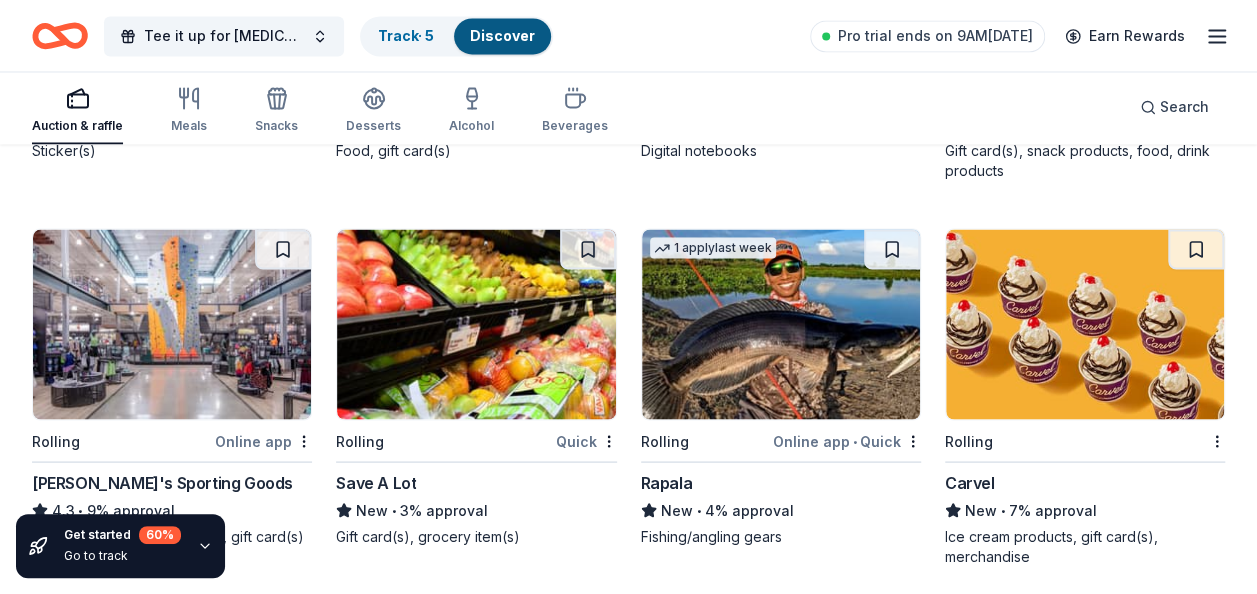 click at bounding box center [1085, 324] 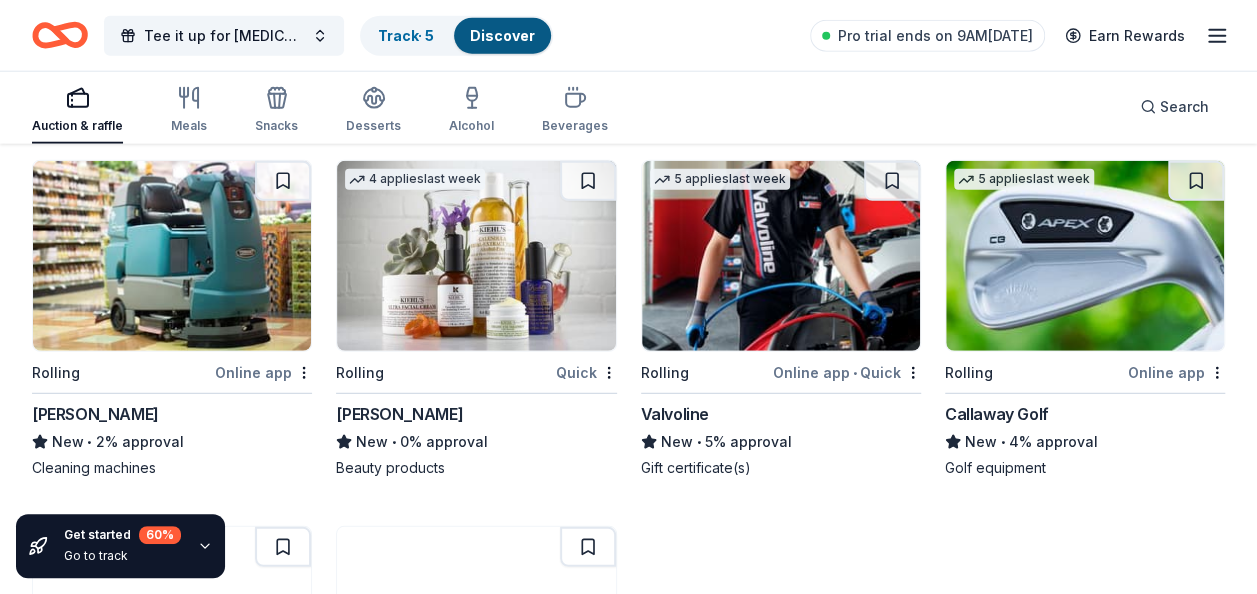 scroll, scrollTop: 6354, scrollLeft: 0, axis: vertical 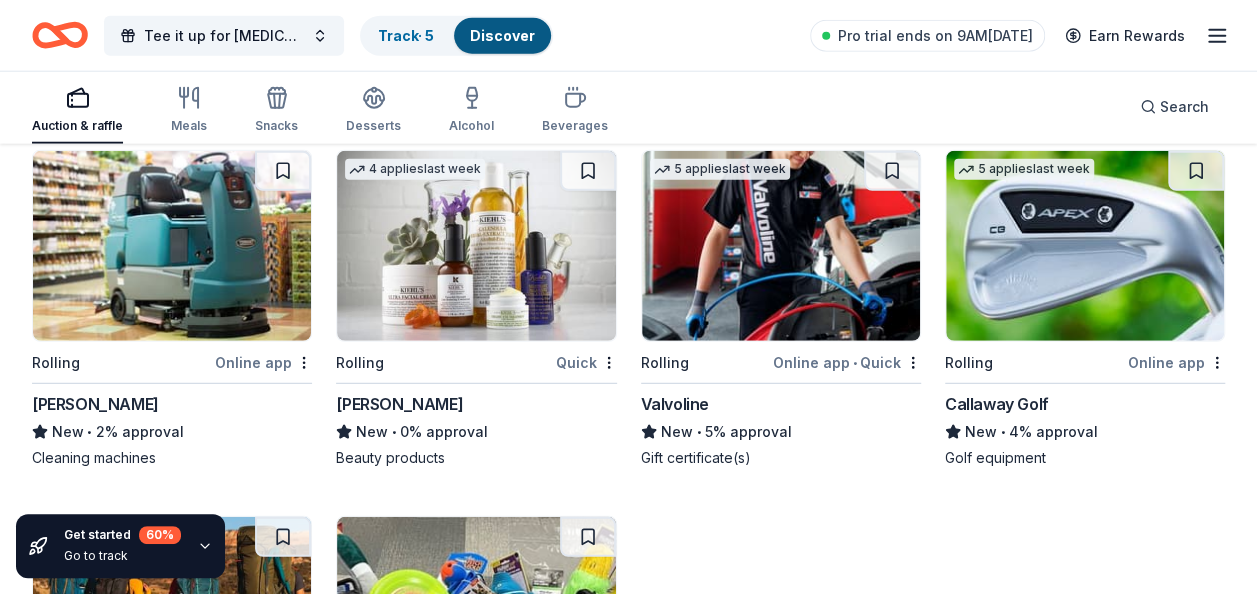 click at bounding box center (476, 246) 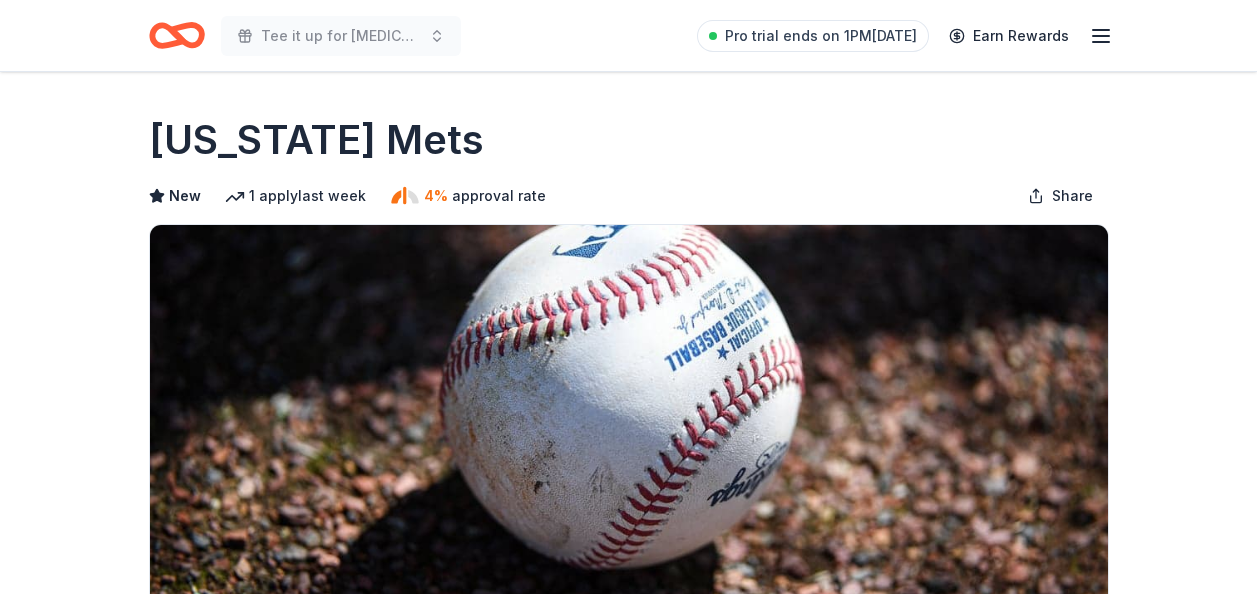 scroll, scrollTop: 0, scrollLeft: 0, axis: both 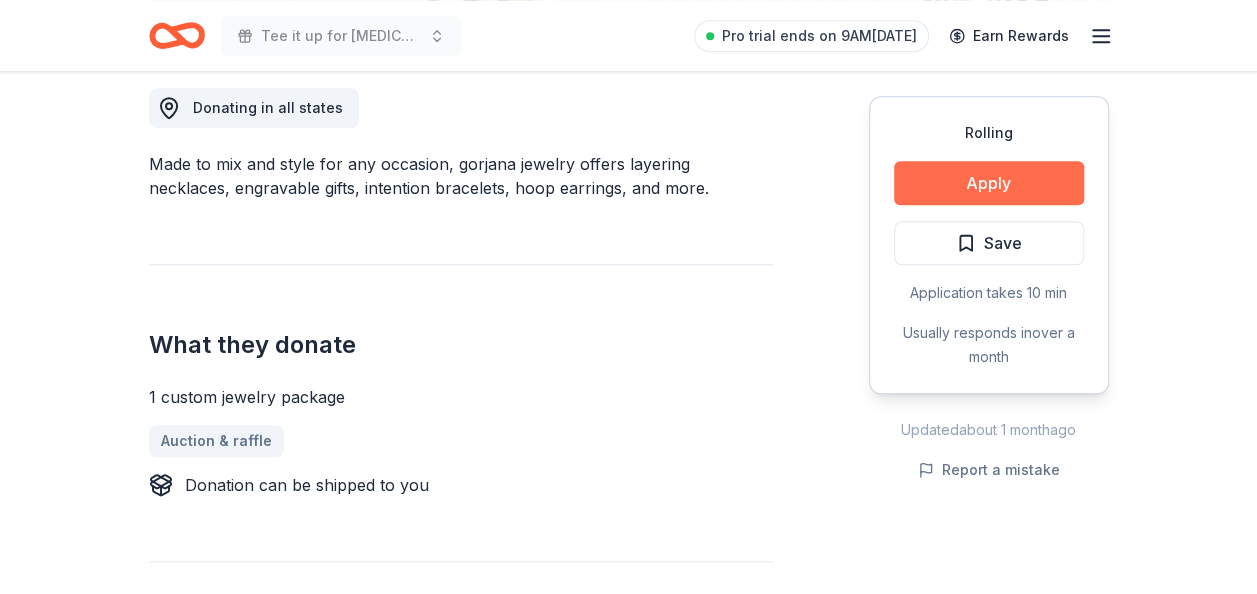 click on "Apply" at bounding box center [989, 183] 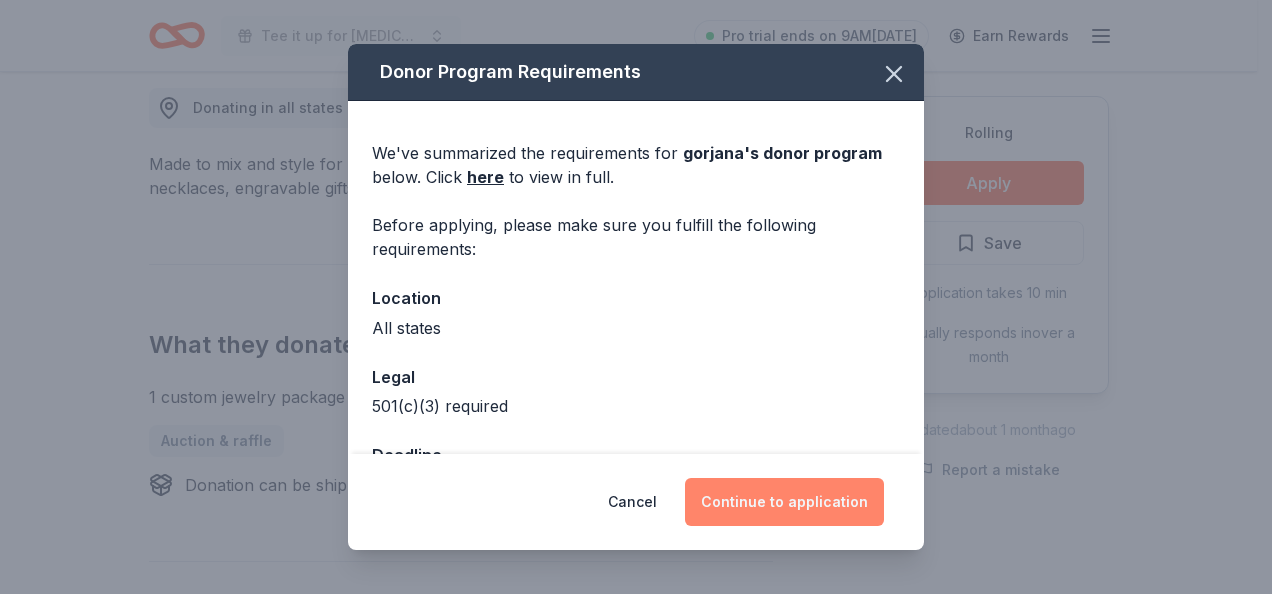 click on "Continue to application" at bounding box center [784, 502] 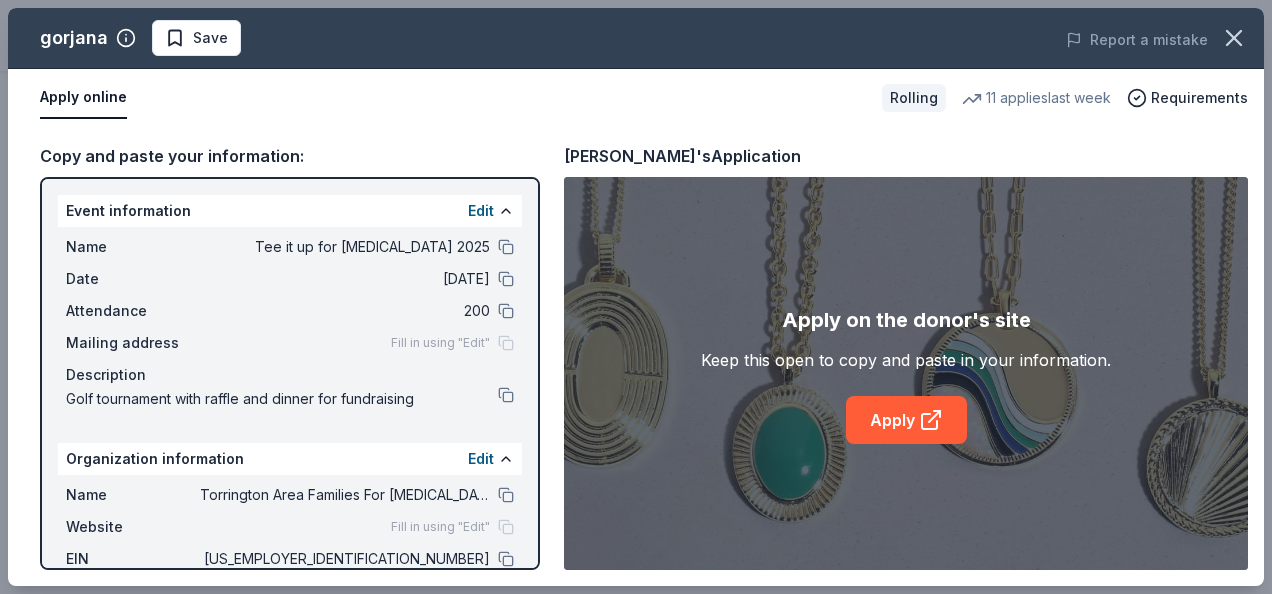 drag, startPoint x: 538, startPoint y: 271, endPoint x: 543, endPoint y: 382, distance: 111.11256 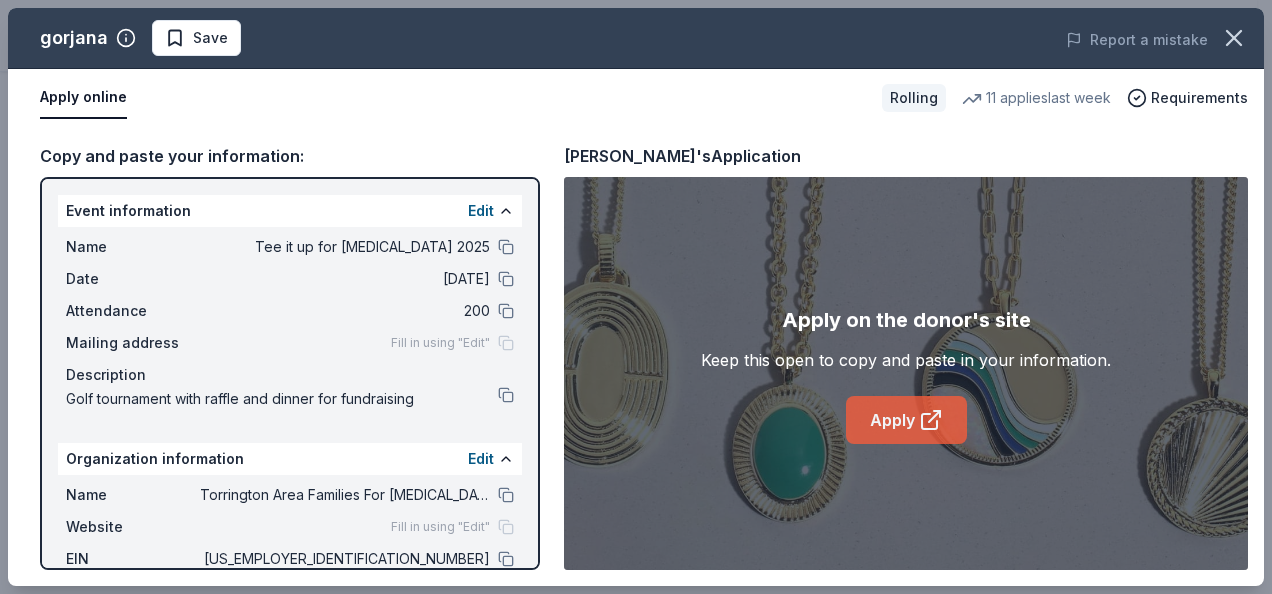 click 